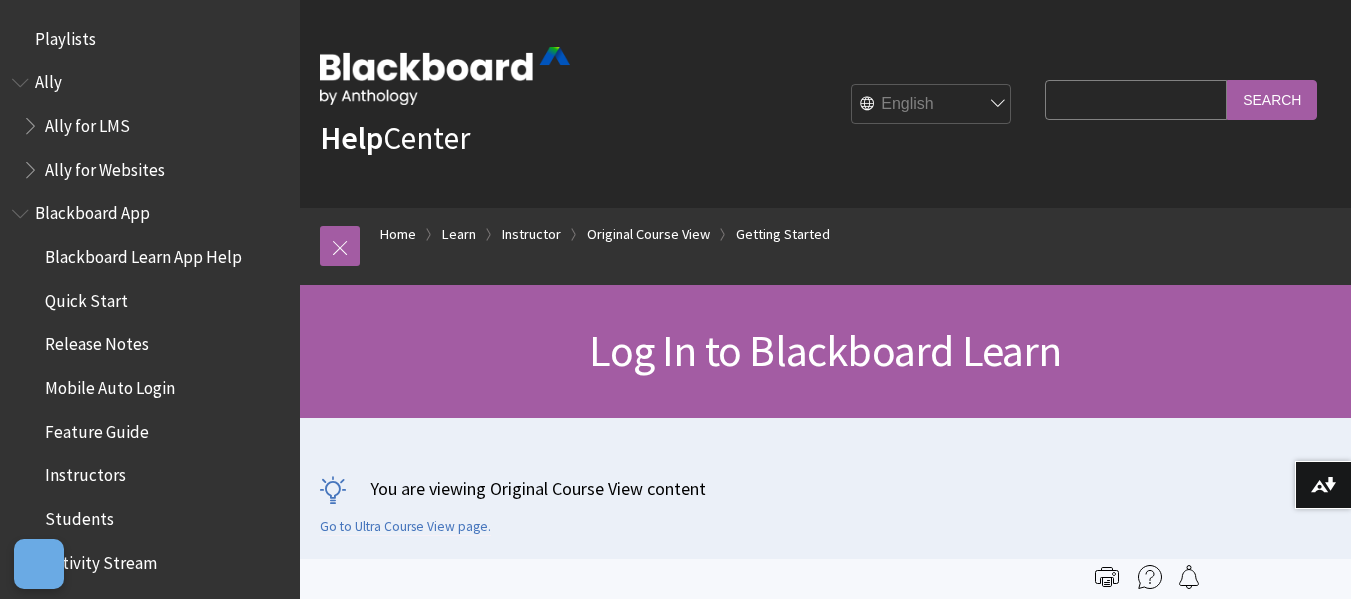 scroll, scrollTop: 0, scrollLeft: 0, axis: both 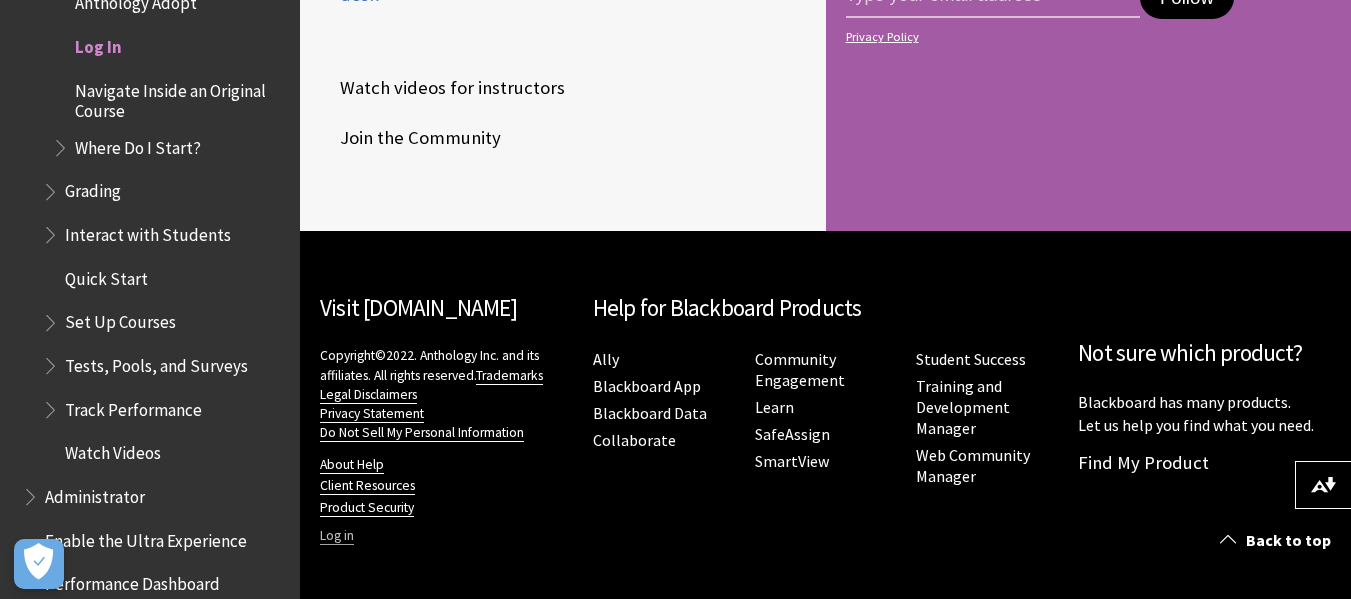 click on "Log in" at bounding box center [337, 536] 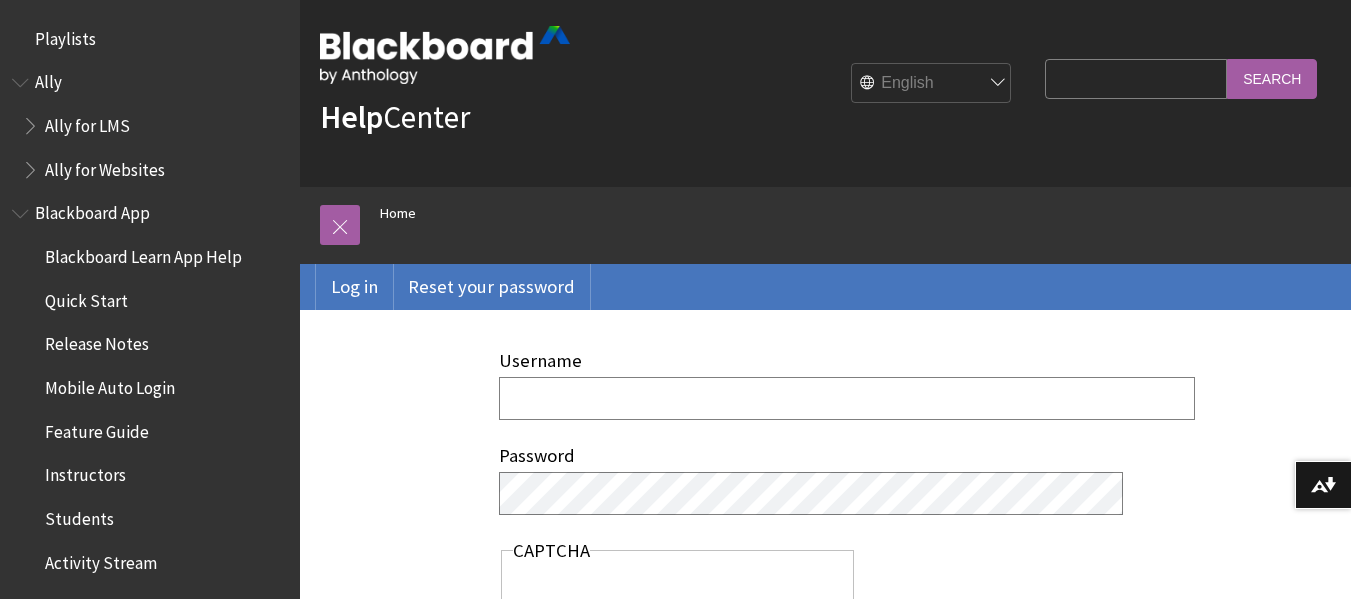 scroll, scrollTop: 0, scrollLeft: 0, axis: both 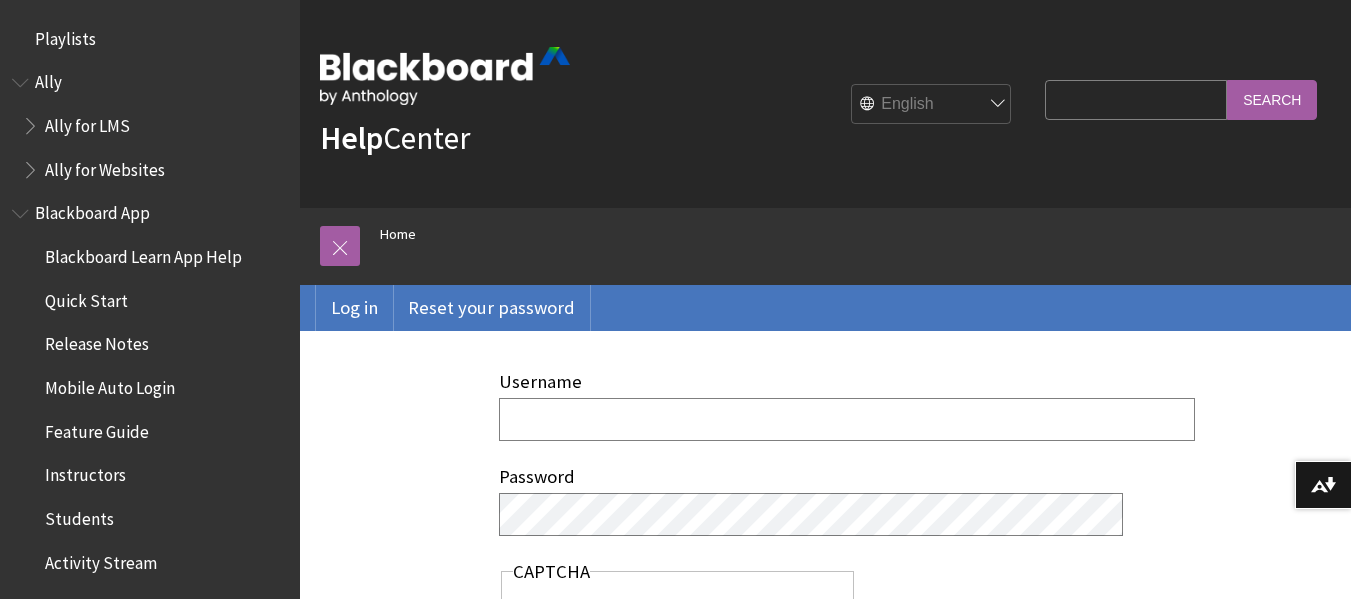 click on "Username" at bounding box center [847, 419] 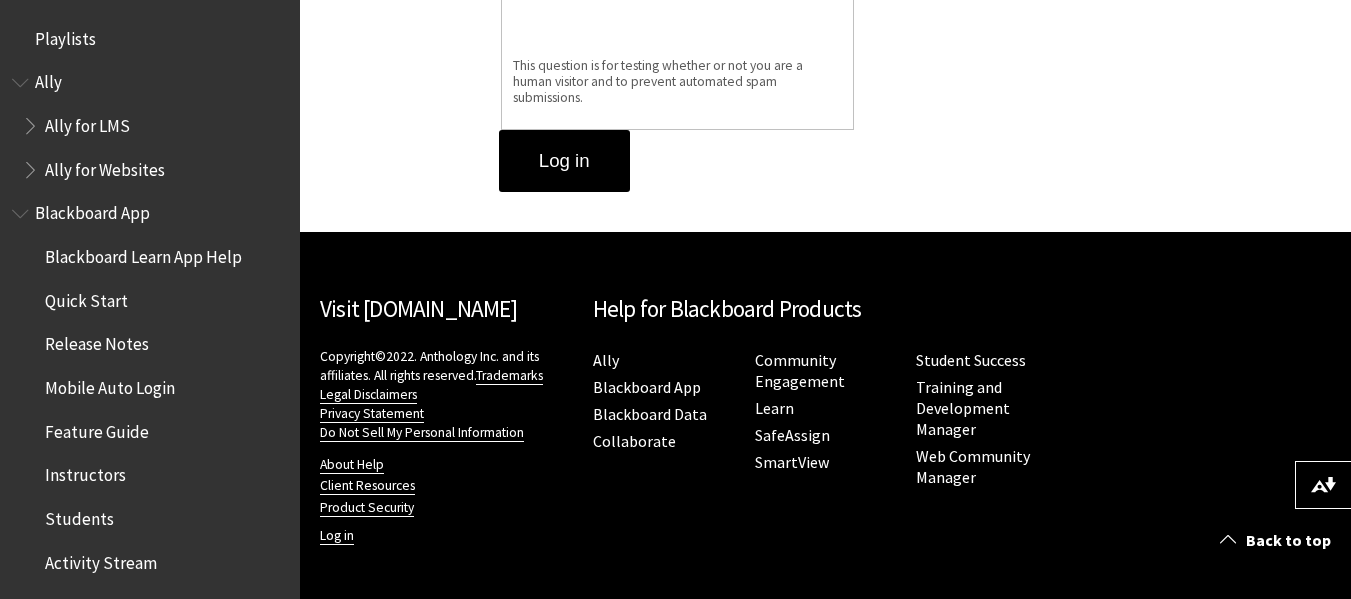 scroll, scrollTop: 0, scrollLeft: 0, axis: both 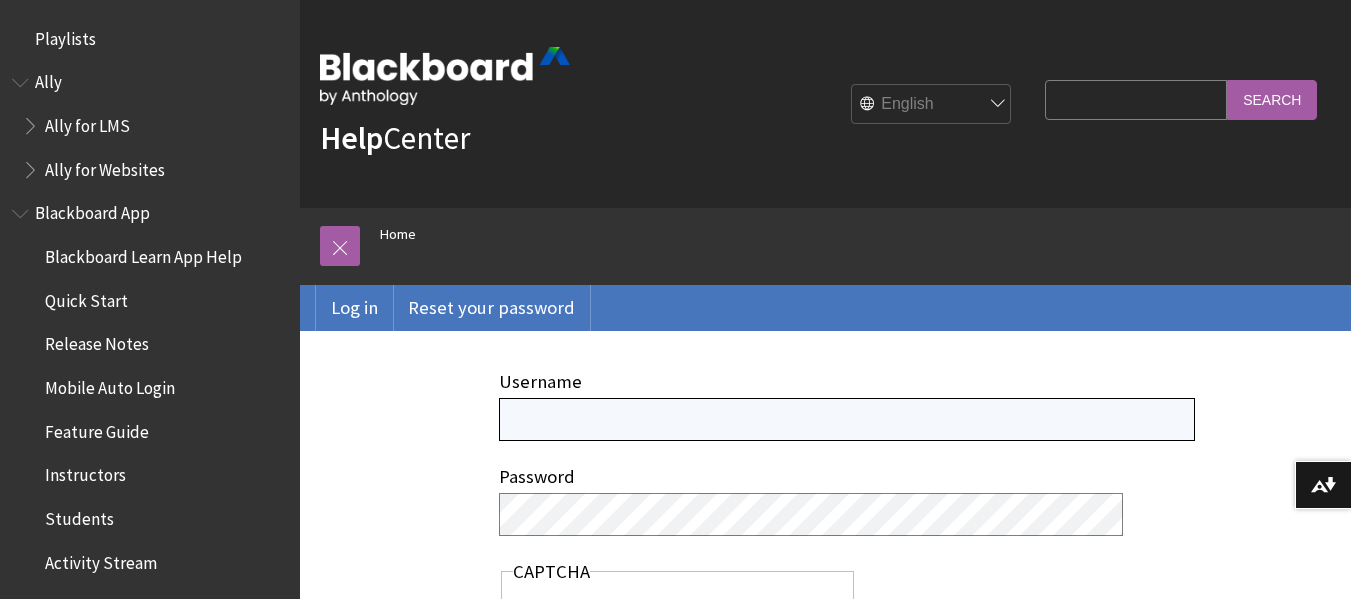click on "Username" at bounding box center (847, 419) 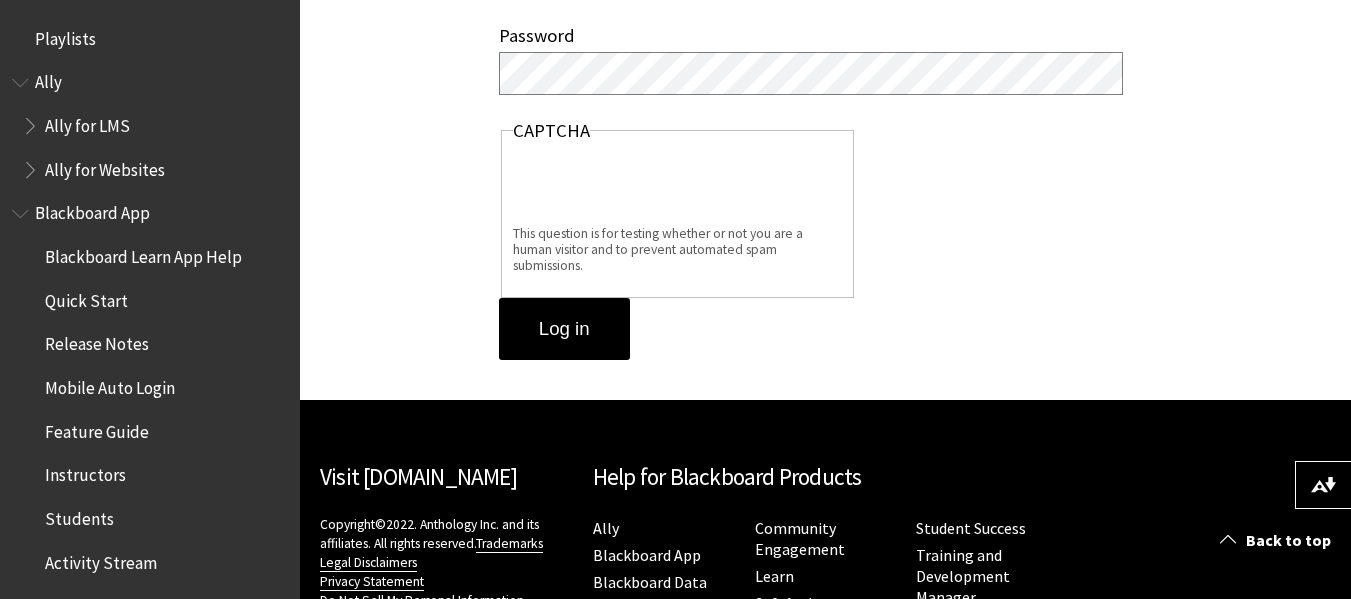 scroll, scrollTop: 609, scrollLeft: 0, axis: vertical 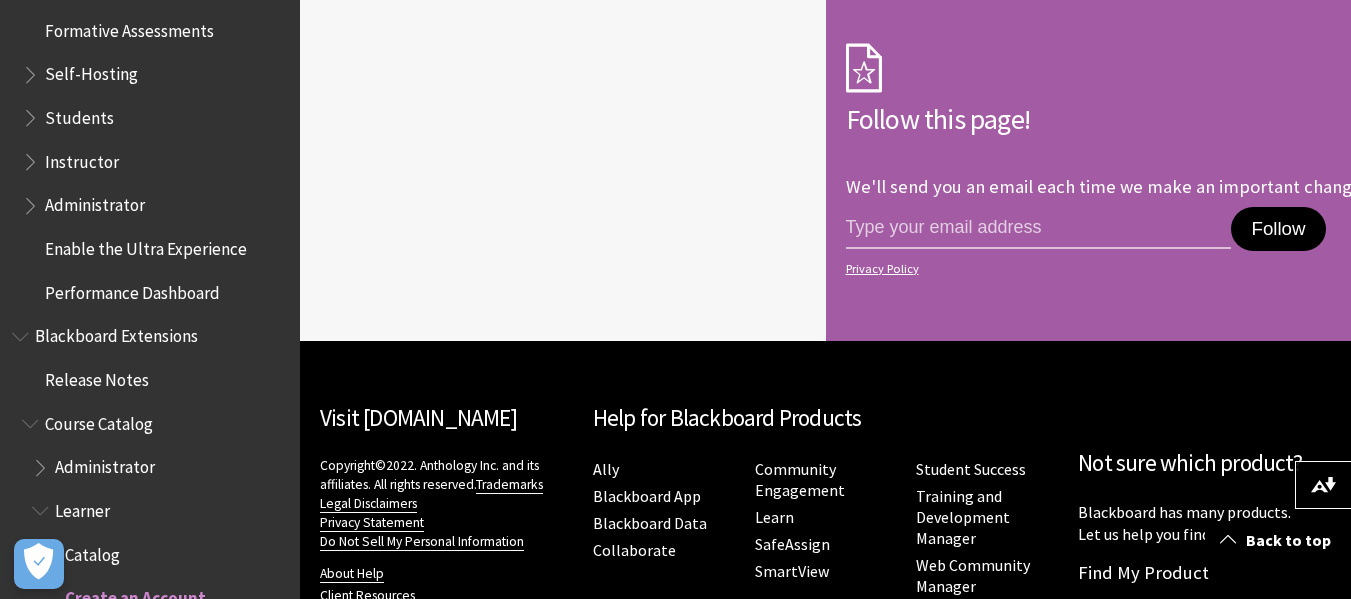 click on "Students" at bounding box center (155, 118) 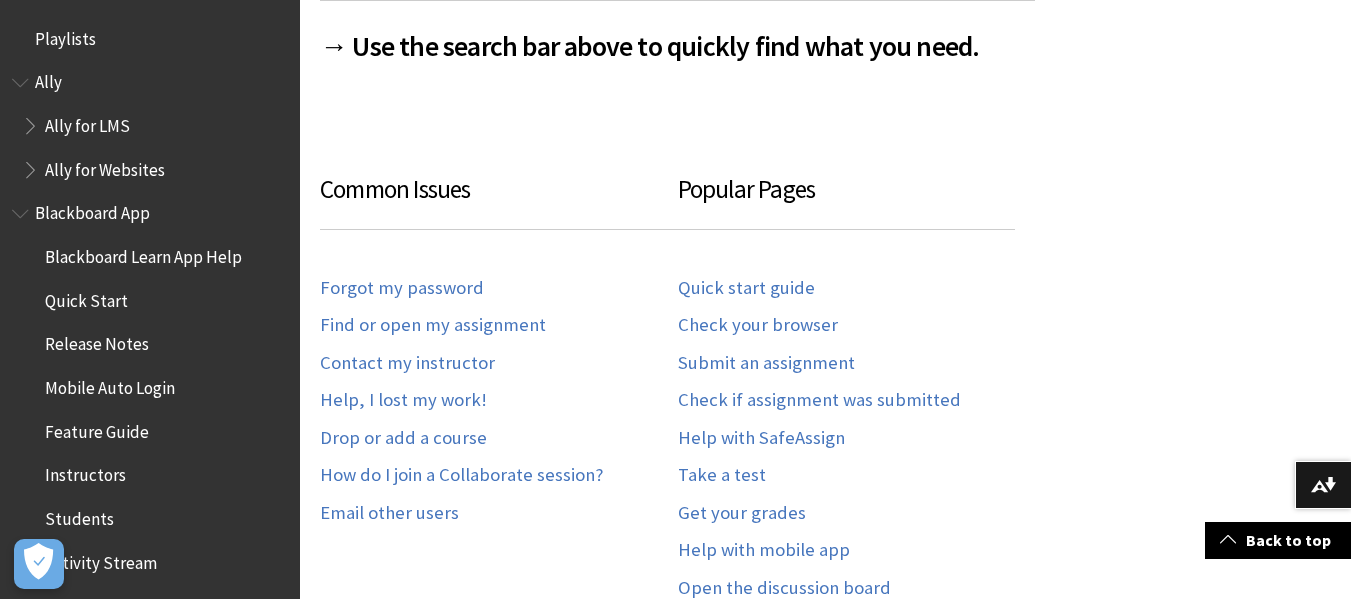 scroll, scrollTop: 1021, scrollLeft: 0, axis: vertical 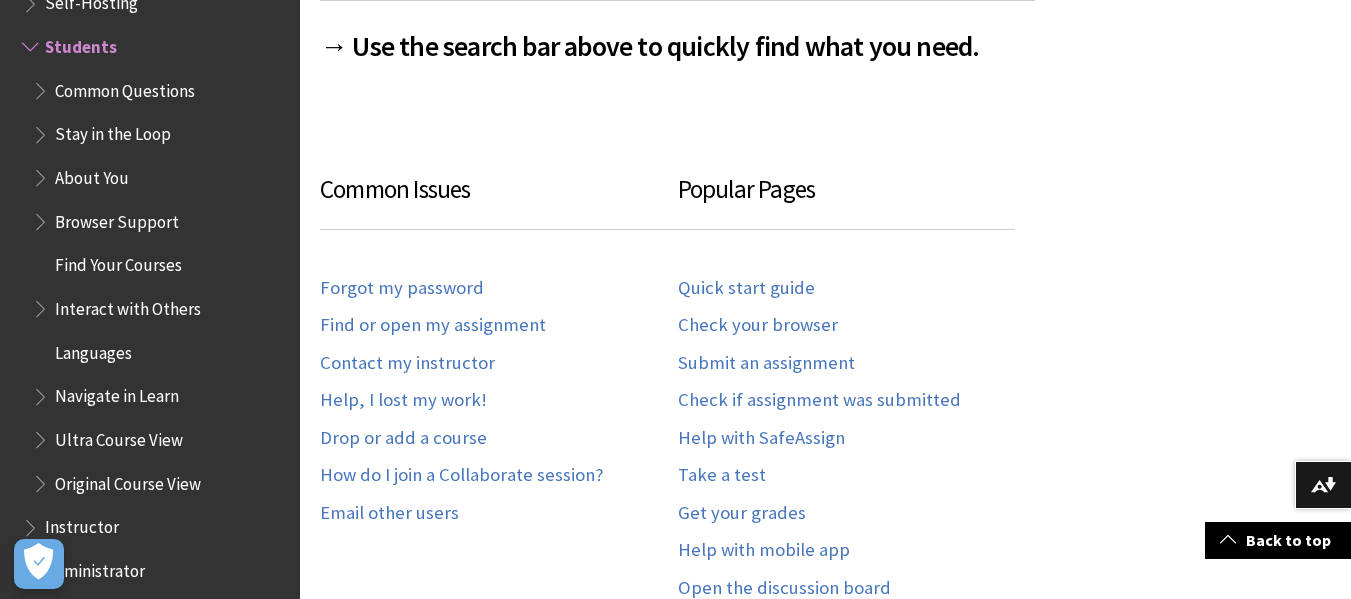 click on "Ultra Course View" at bounding box center (119, 436) 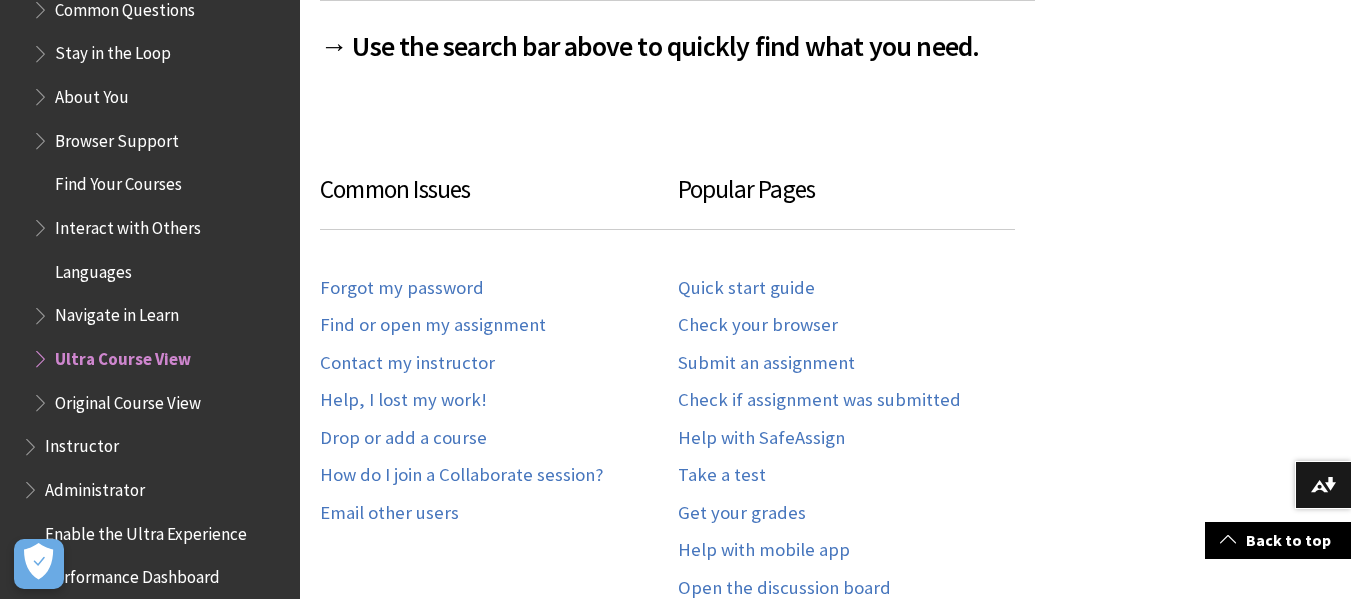 scroll, scrollTop: 2009, scrollLeft: 0, axis: vertical 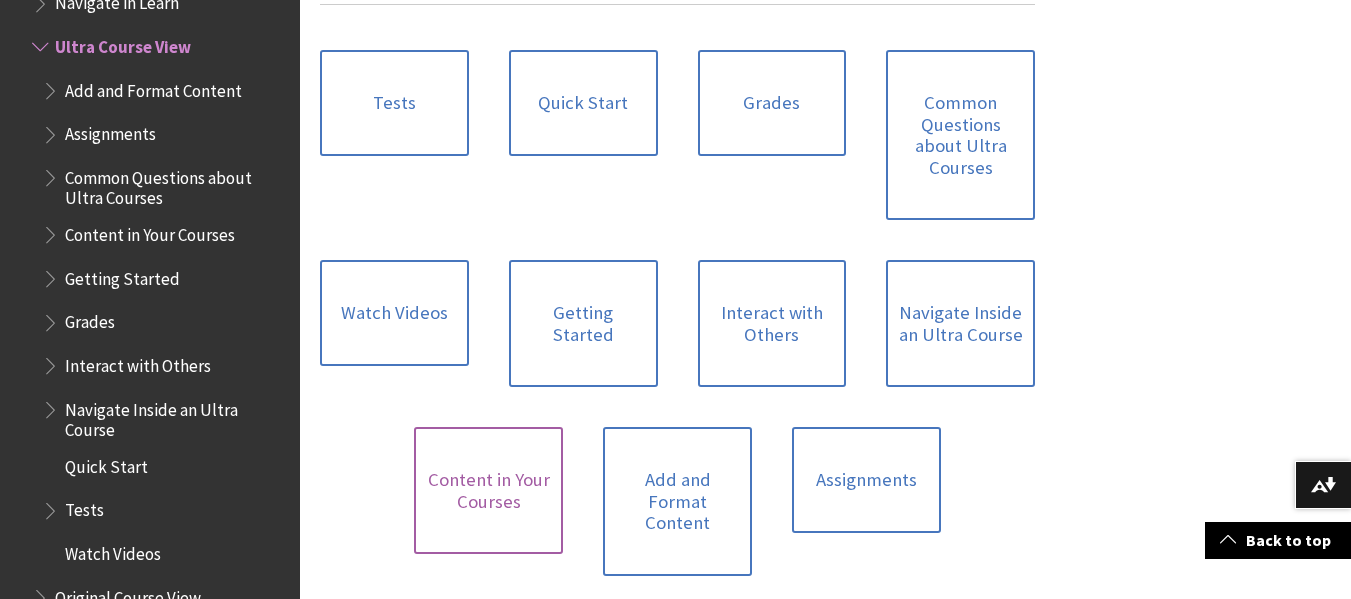 click on "Content in Your Courses" at bounding box center [488, 490] 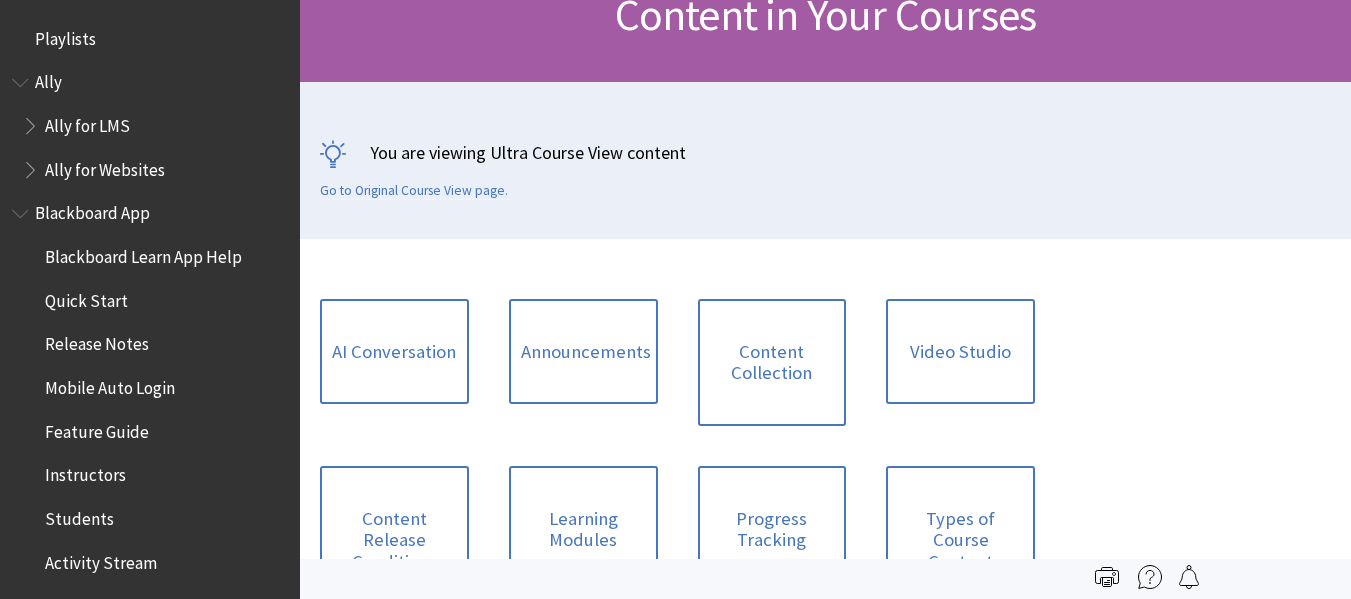 scroll, scrollTop: 462, scrollLeft: 0, axis: vertical 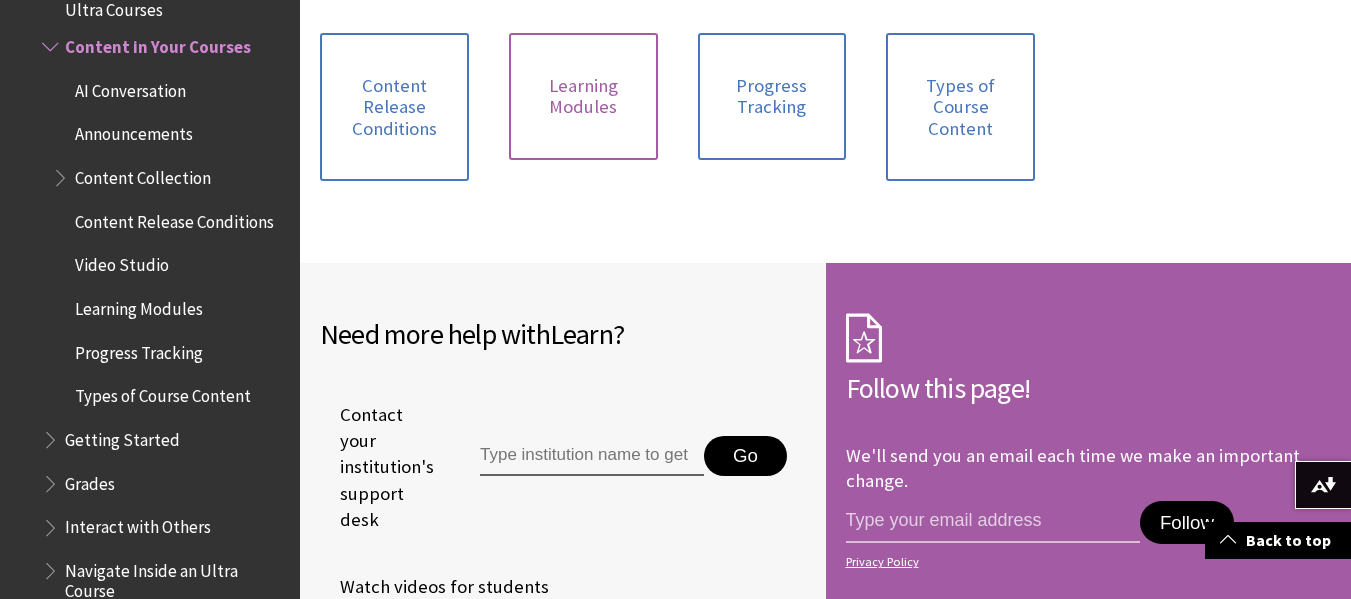 click on "Learning Modules" at bounding box center (583, 96) 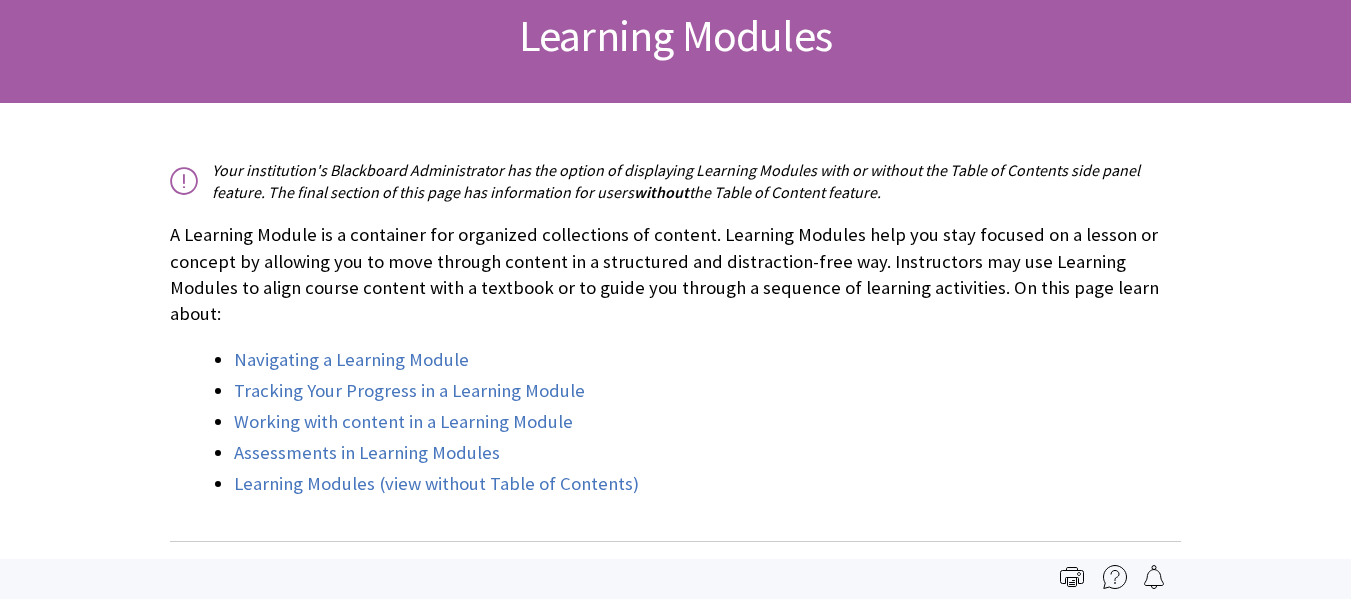 scroll, scrollTop: 316, scrollLeft: 0, axis: vertical 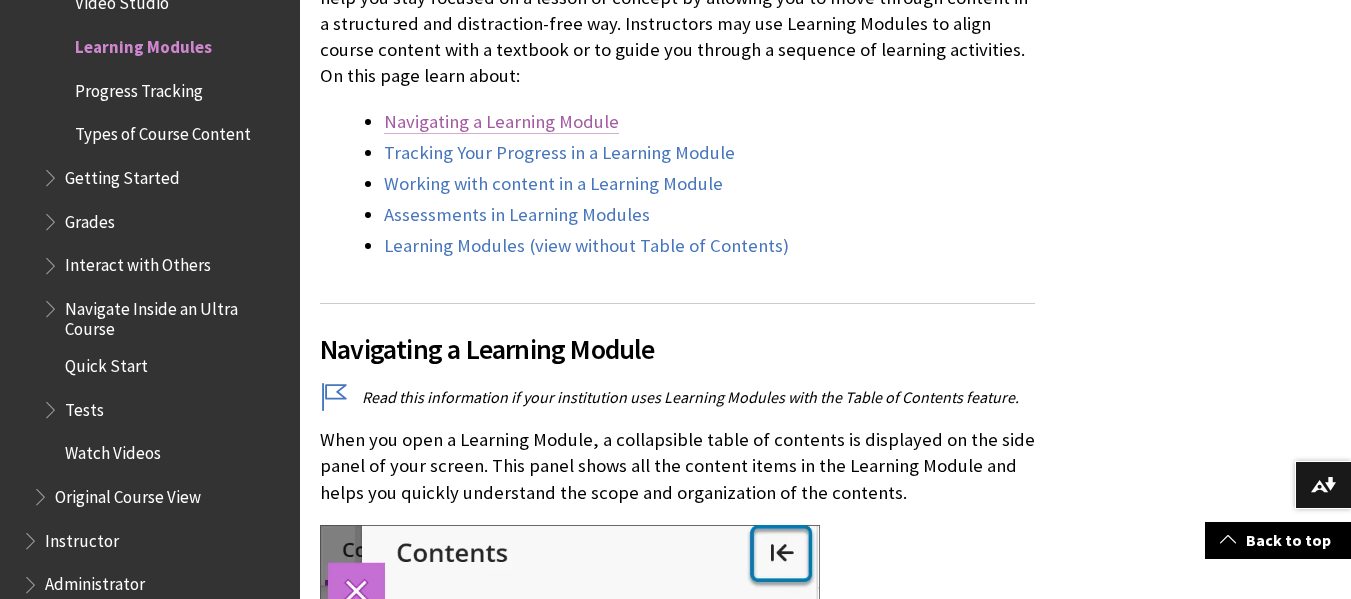 click on "Navigating a Learning Module" at bounding box center [501, 122] 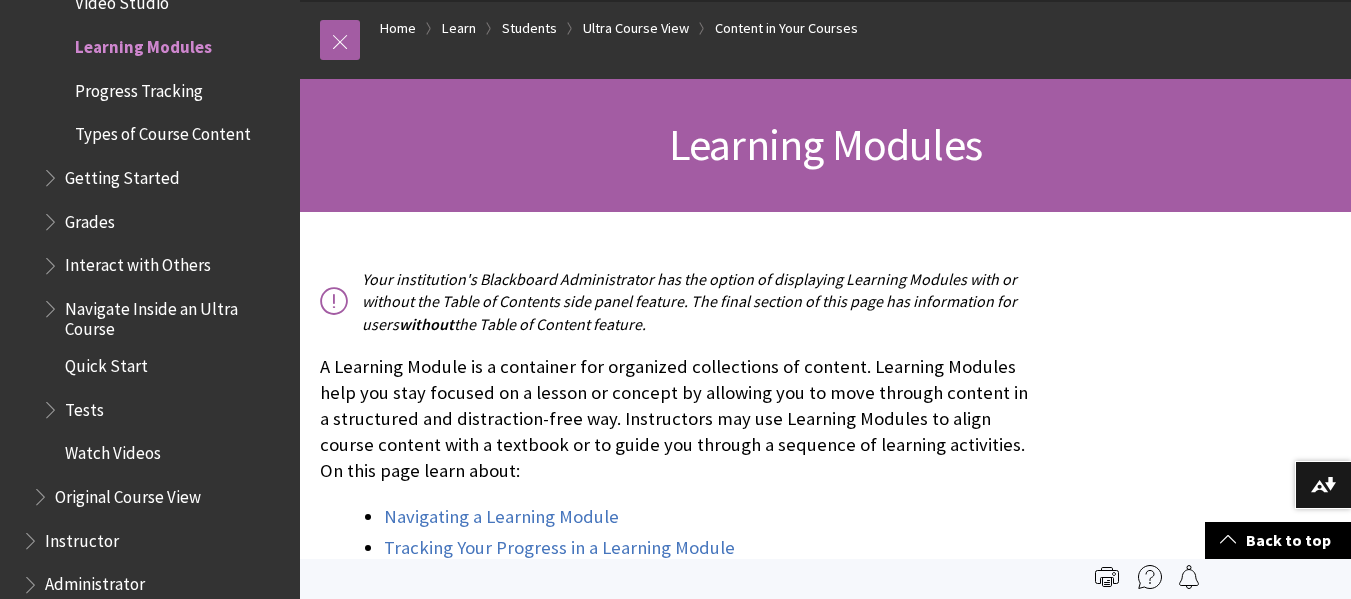 scroll, scrollTop: 0, scrollLeft: 0, axis: both 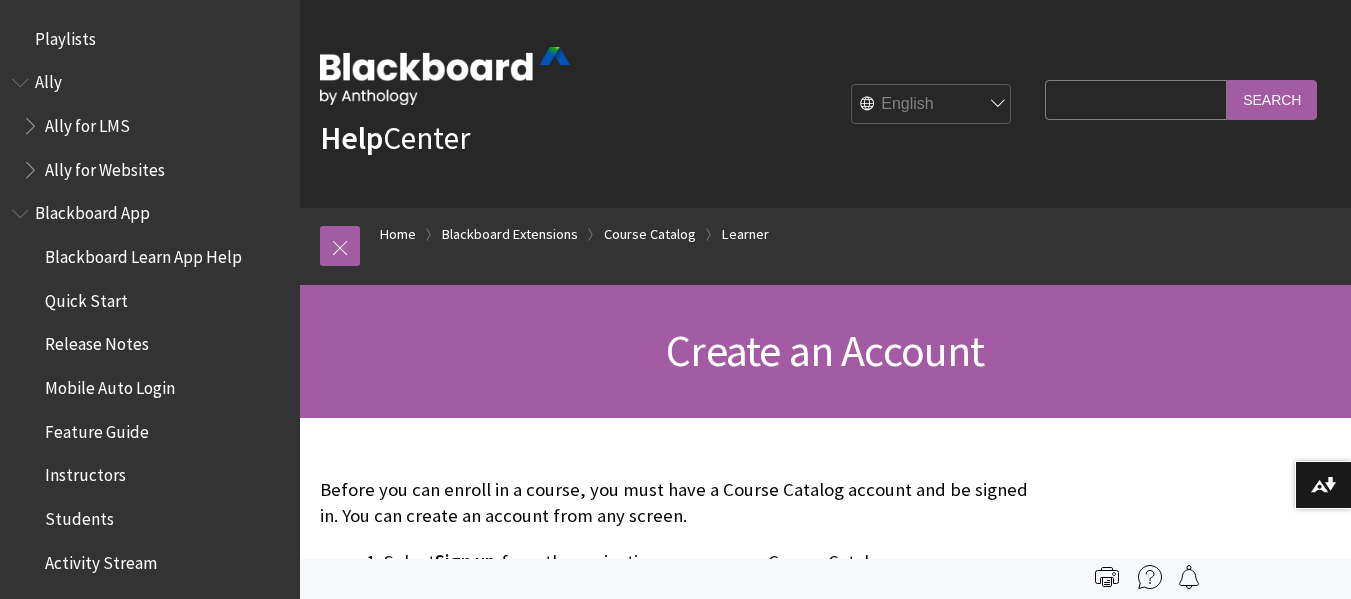 click on "Create an Account" at bounding box center (825, 350) 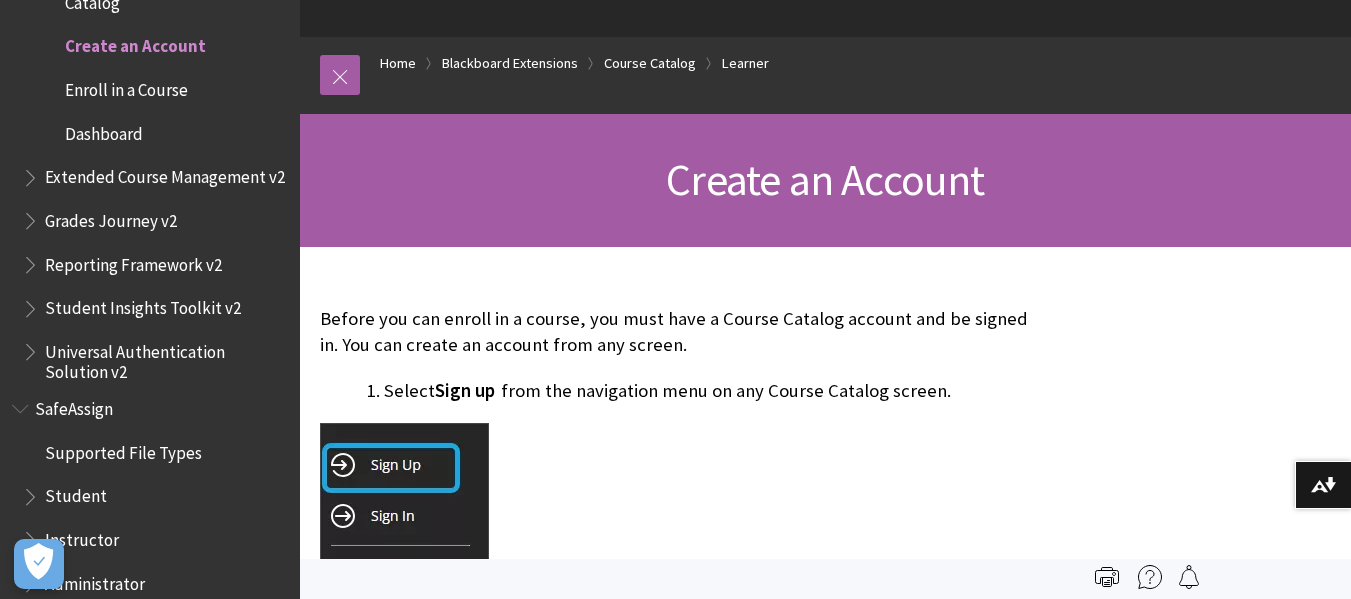 scroll, scrollTop: 172, scrollLeft: 0, axis: vertical 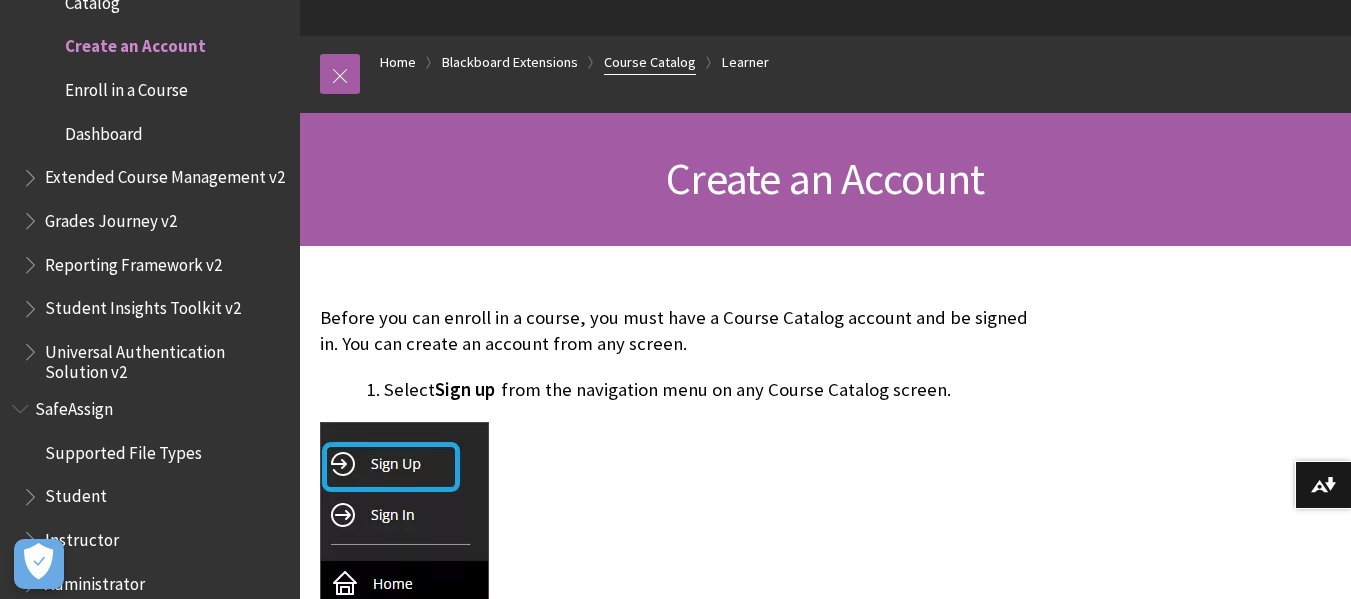 click on "Course Catalog" at bounding box center (650, 62) 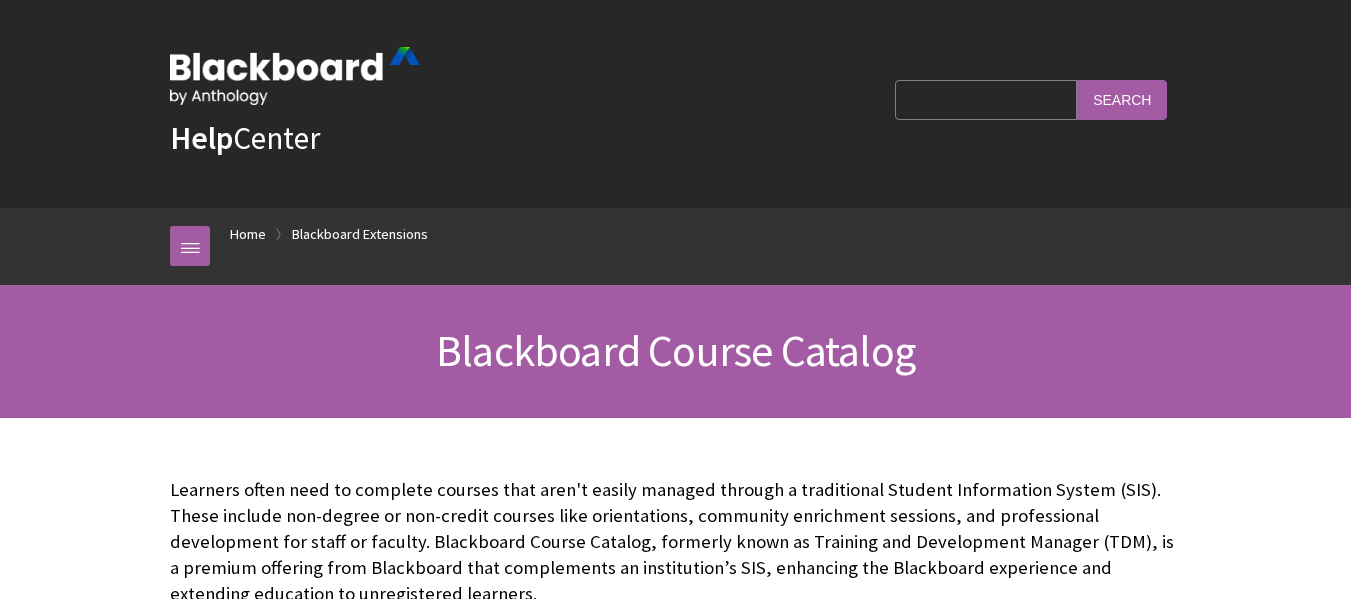 scroll, scrollTop: 0, scrollLeft: 0, axis: both 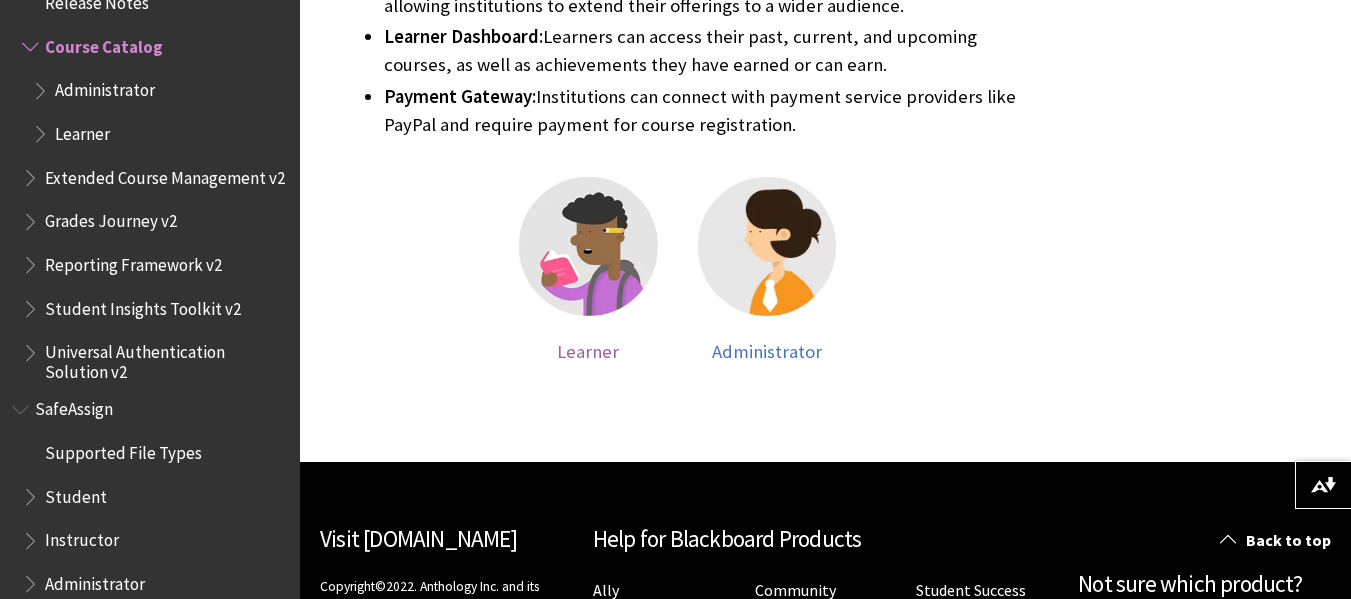 click at bounding box center (588, 246) 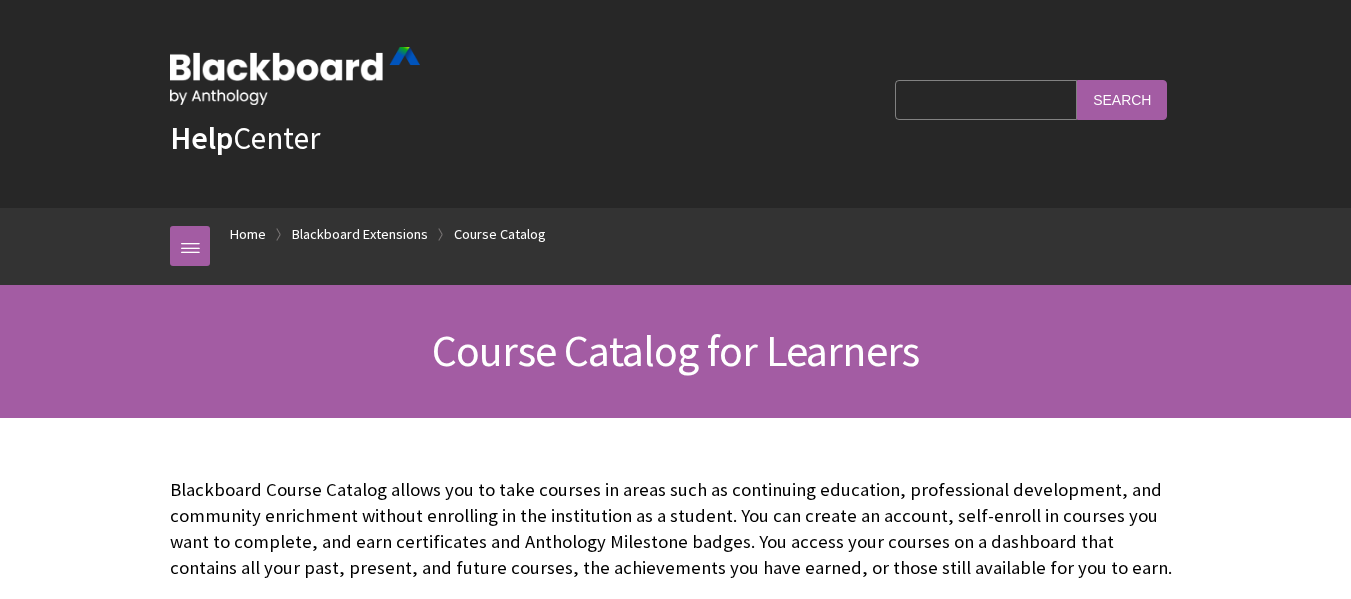 scroll, scrollTop: 355, scrollLeft: 0, axis: vertical 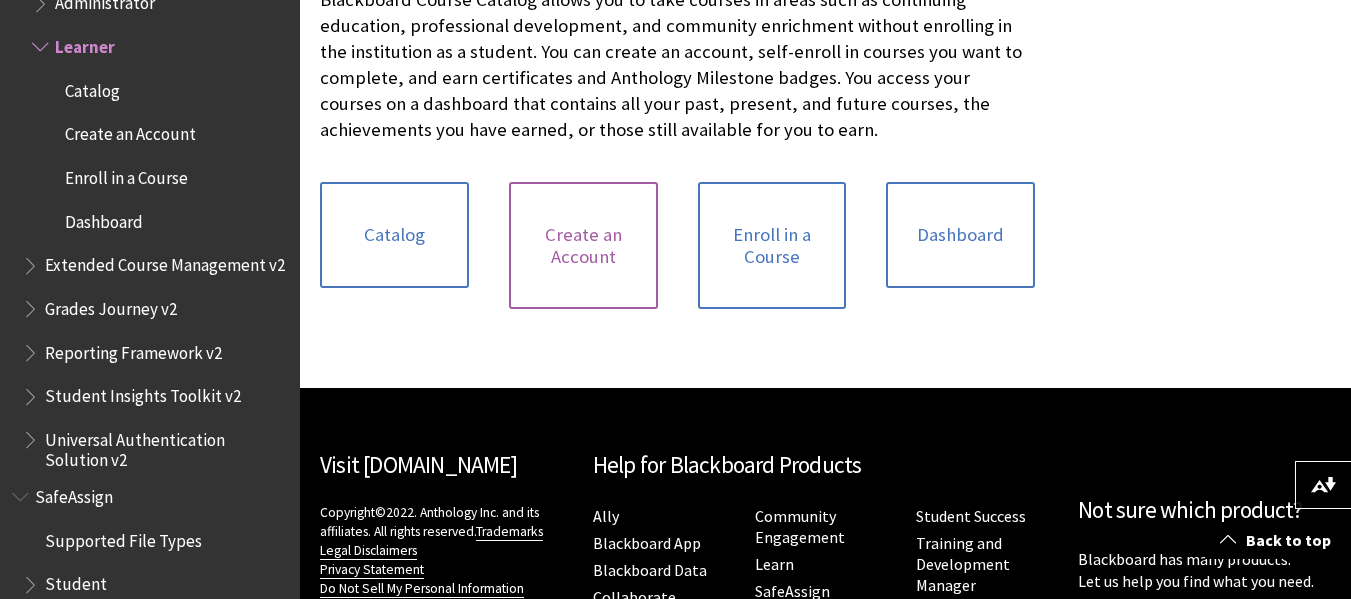 click on "Create an Account" at bounding box center [583, 245] 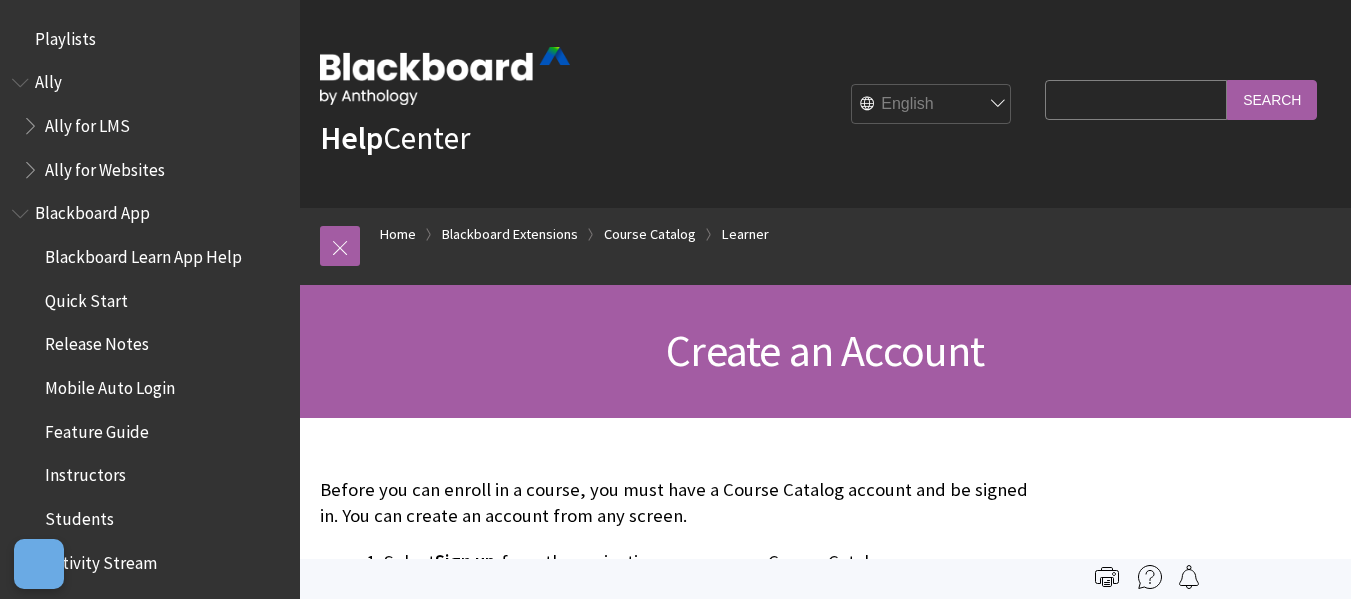 scroll, scrollTop: 0, scrollLeft: 0, axis: both 